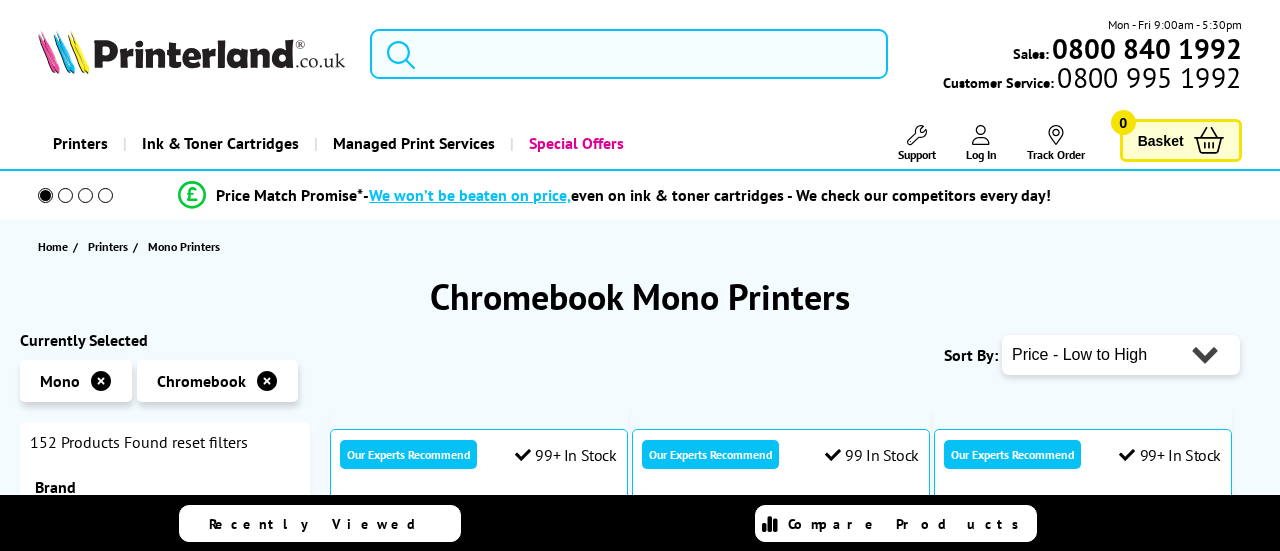scroll, scrollTop: 0, scrollLeft: 0, axis: both 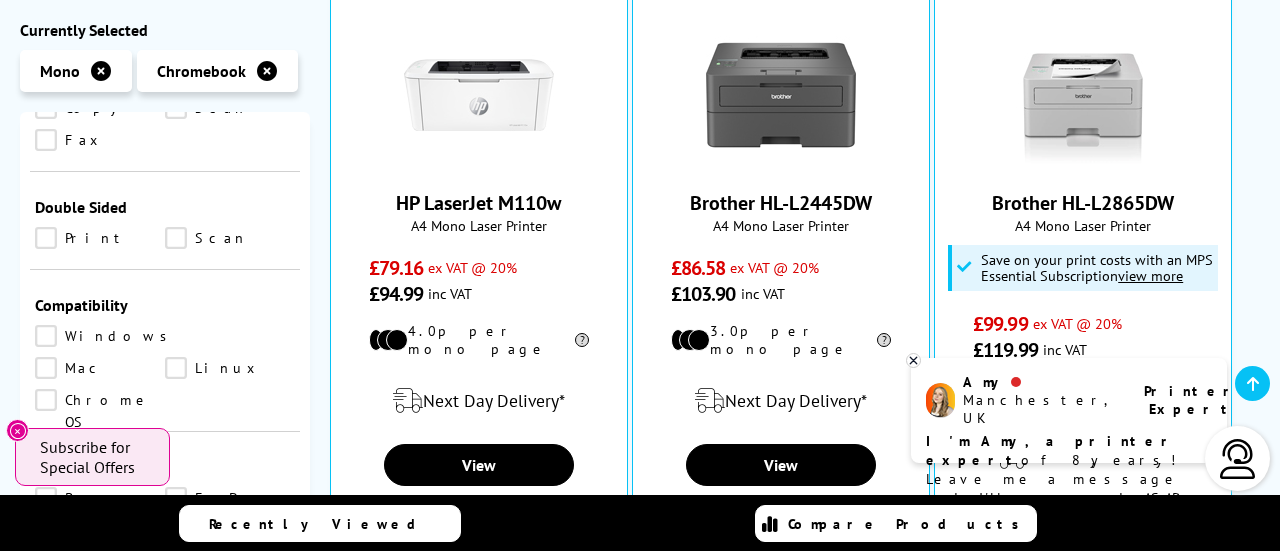 click on "Chrome OS" at bounding box center (100, 400) 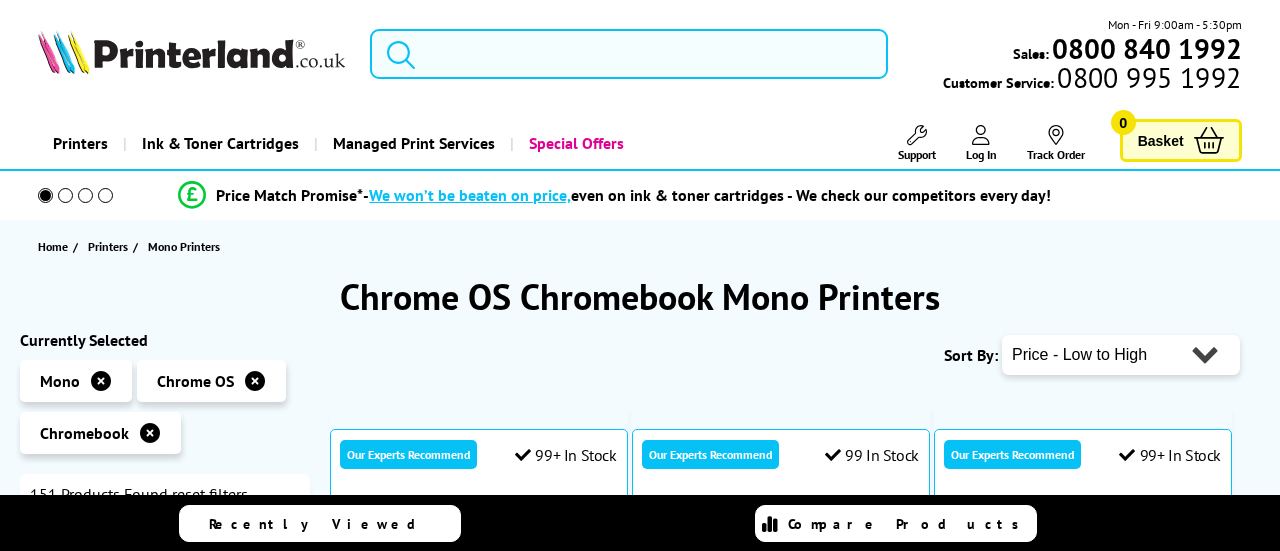 scroll, scrollTop: 0, scrollLeft: 0, axis: both 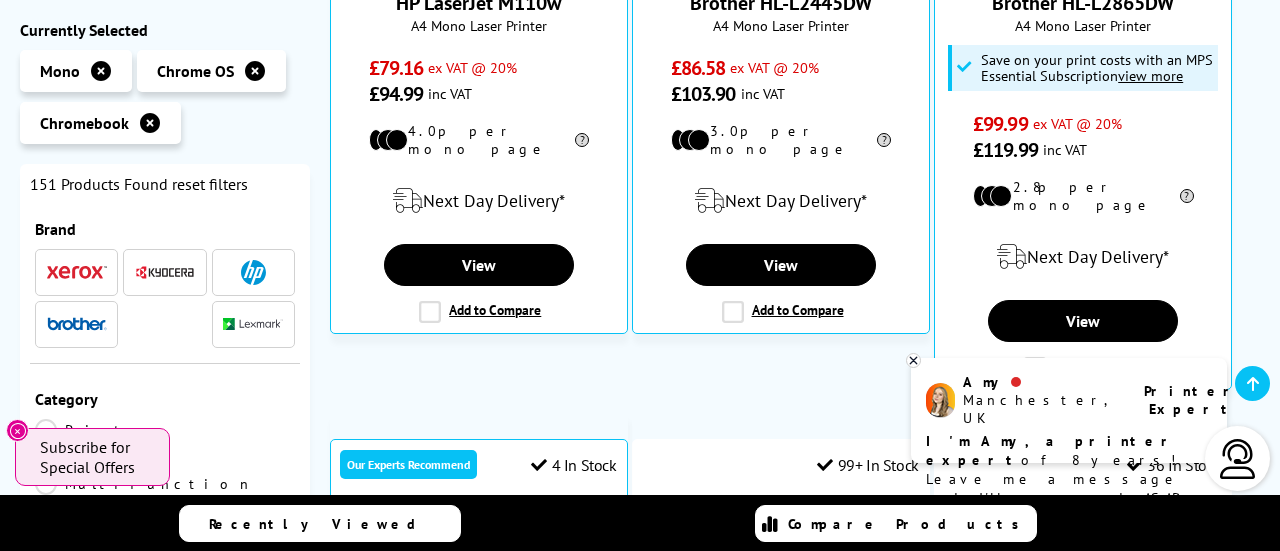 click at bounding box center (255, 71) 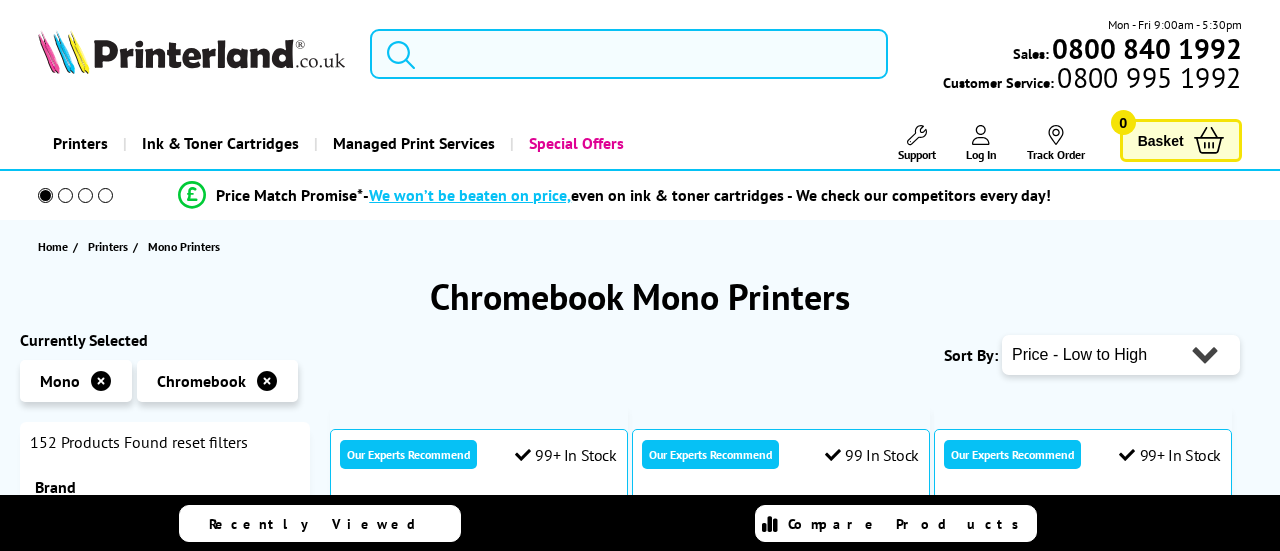 scroll, scrollTop: 0, scrollLeft: 0, axis: both 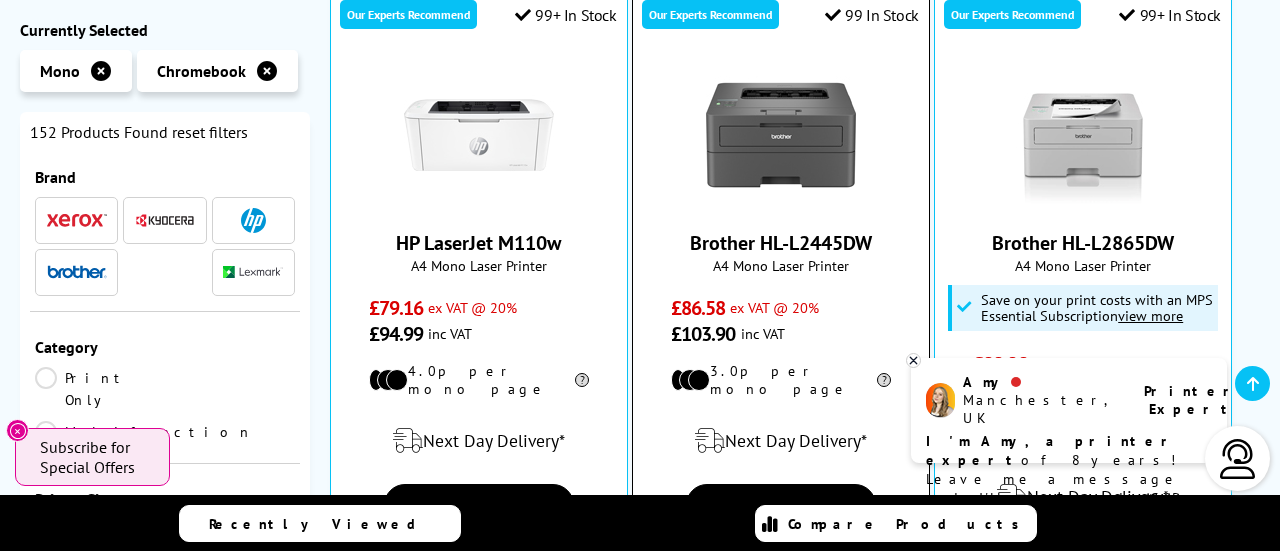 click at bounding box center (781, 135) 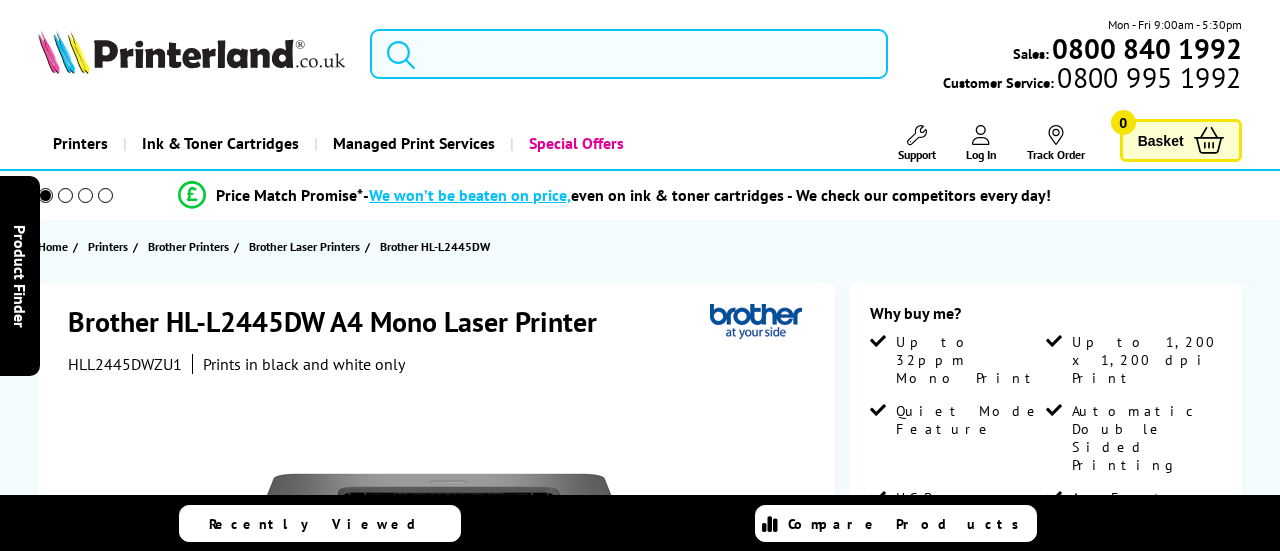 scroll, scrollTop: 0, scrollLeft: 0, axis: both 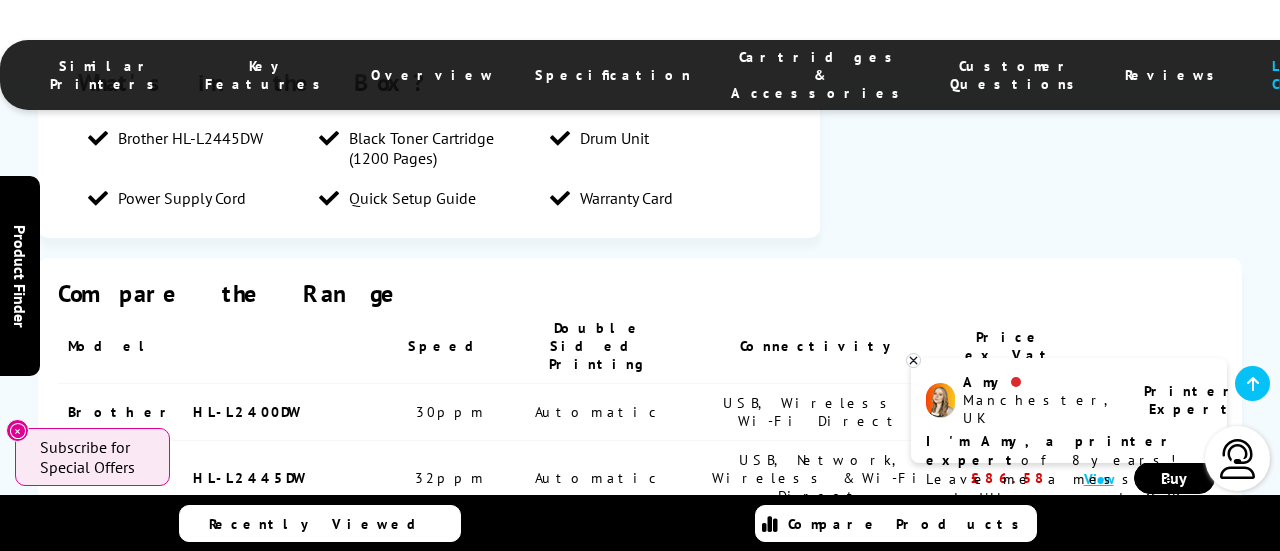 click on "View" at bounding box center (1099, 412) 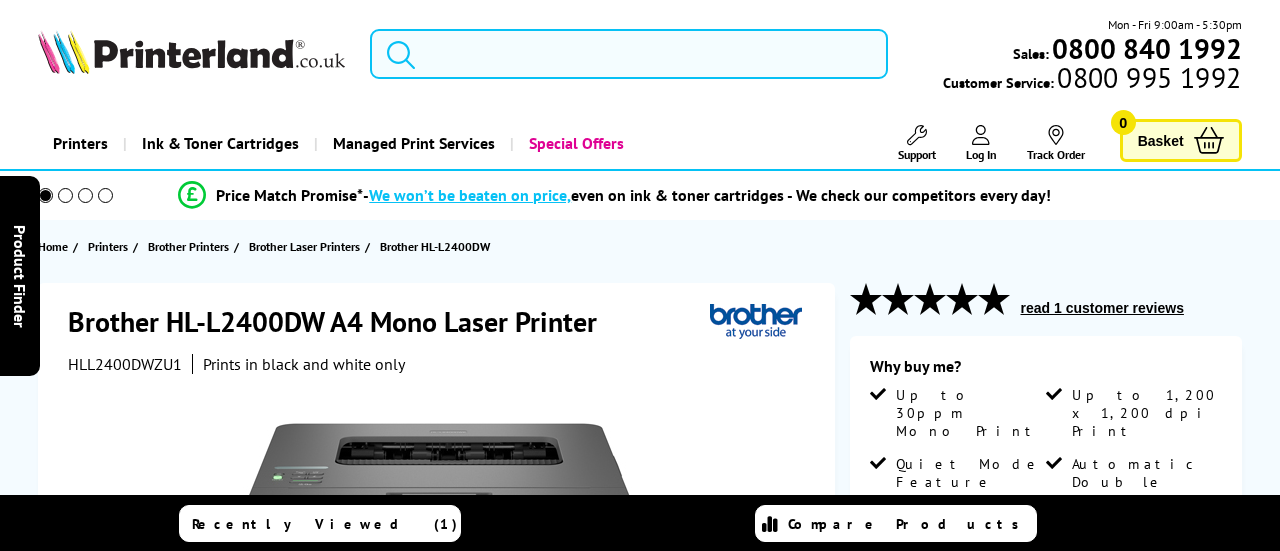 scroll, scrollTop: 0, scrollLeft: 0, axis: both 